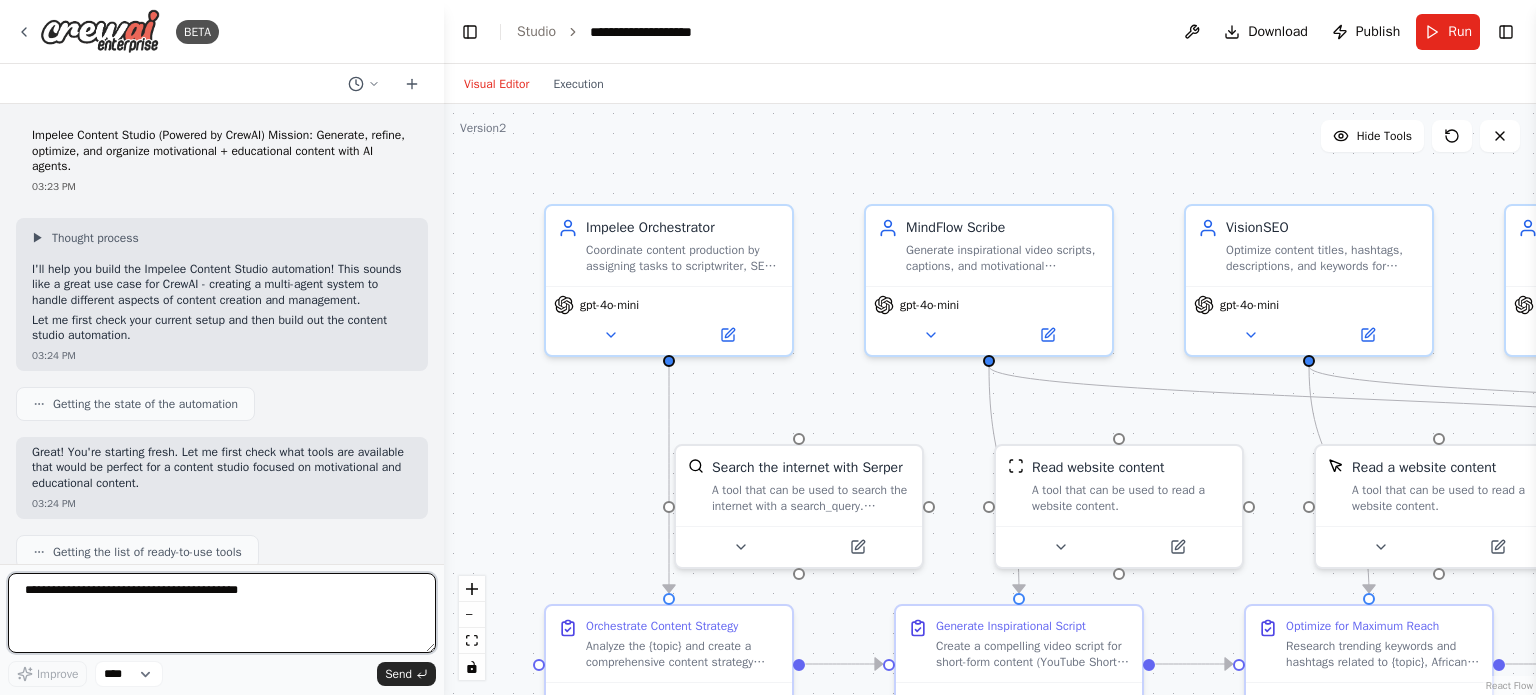 scroll, scrollTop: 0, scrollLeft: 0, axis: both 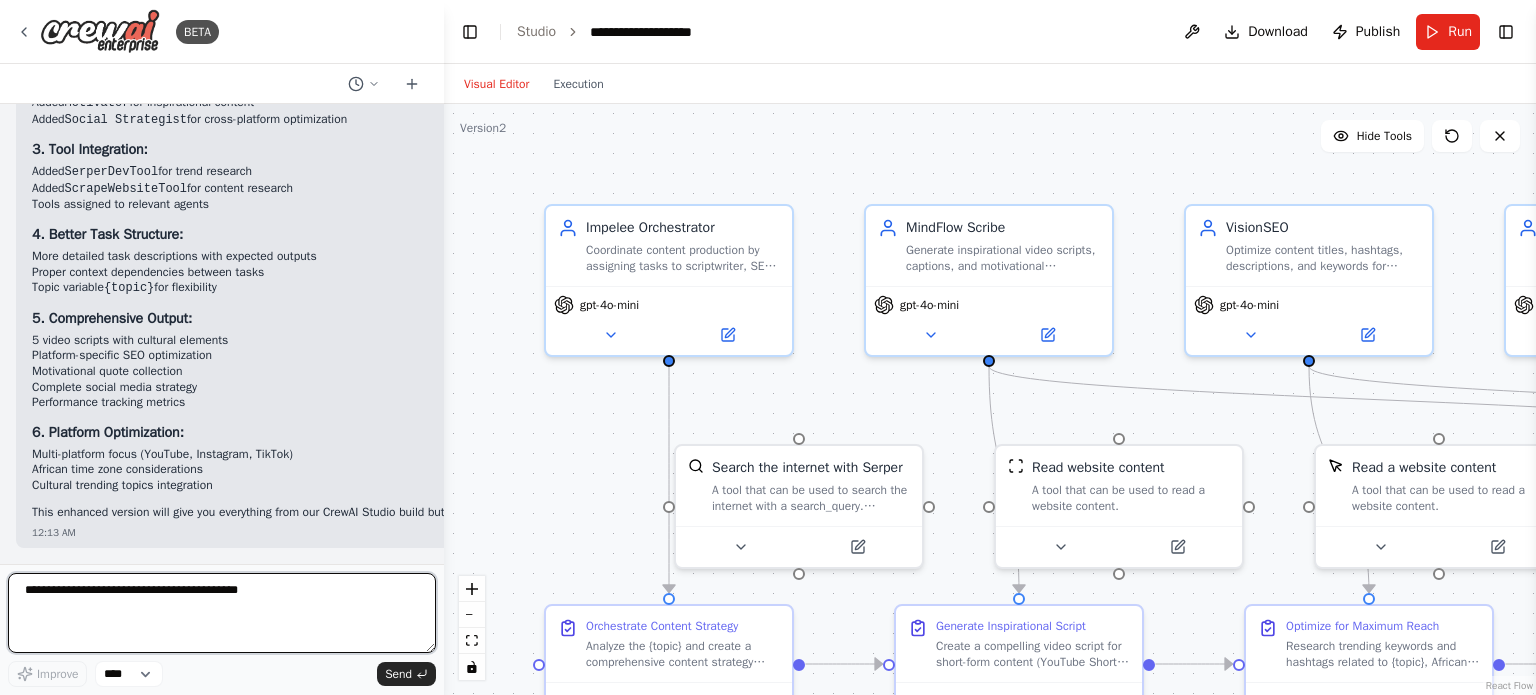 click at bounding box center (222, 613) 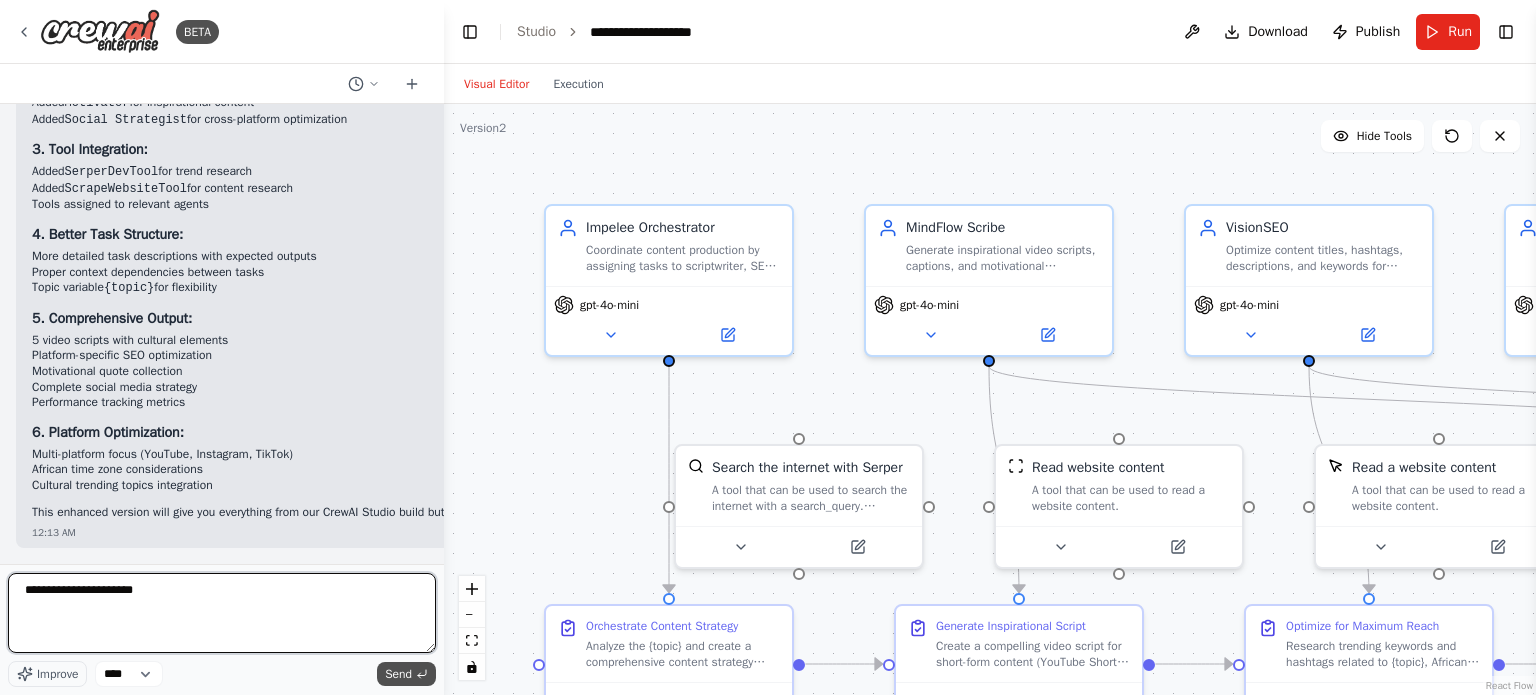 type on "**********" 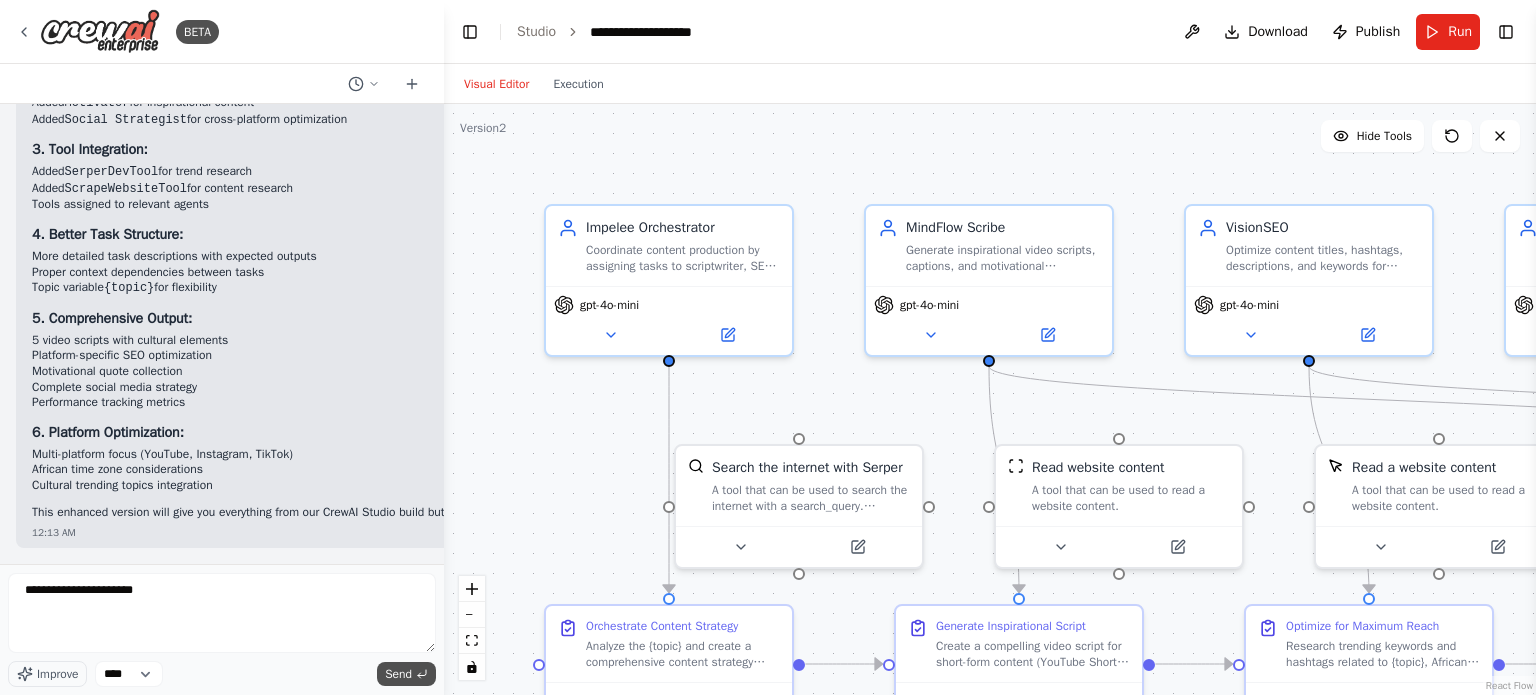 click on "Send" at bounding box center (398, 674) 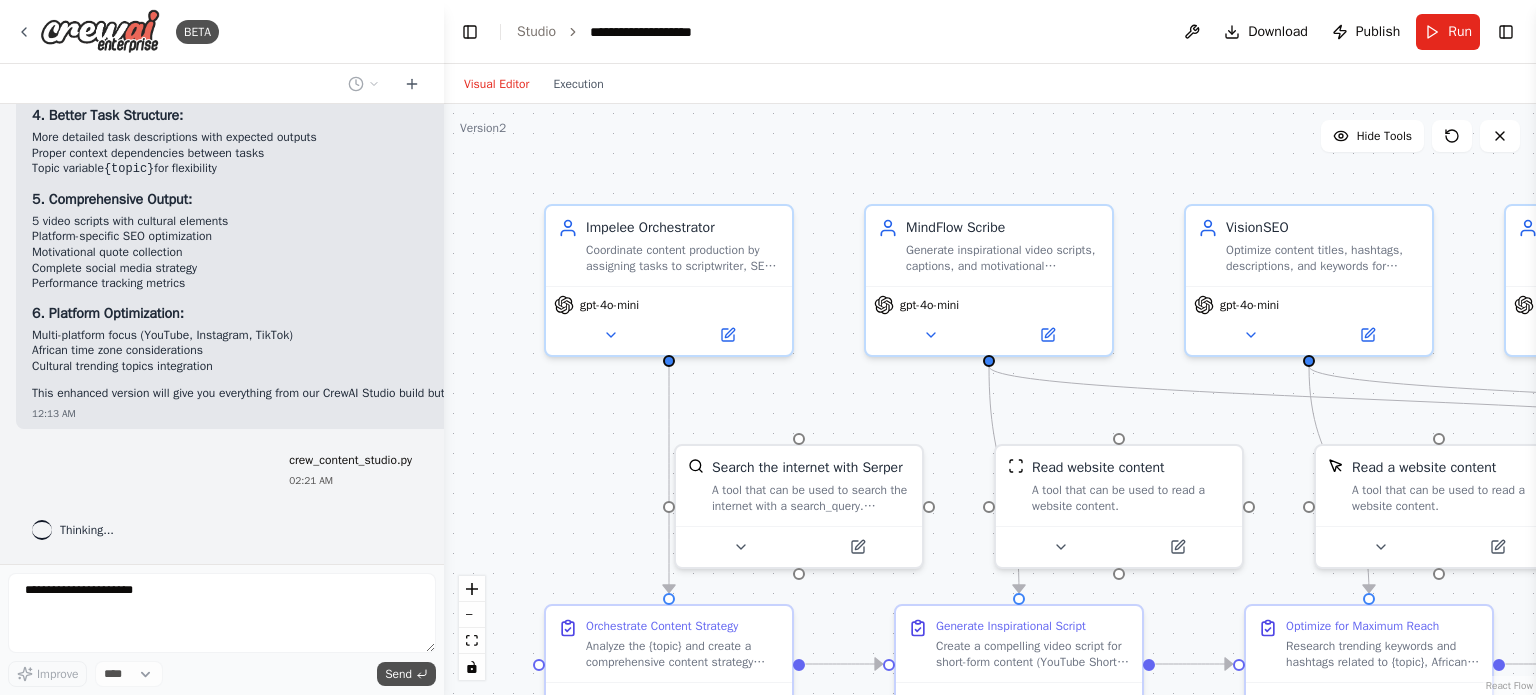 scroll, scrollTop: 16296, scrollLeft: 0, axis: vertical 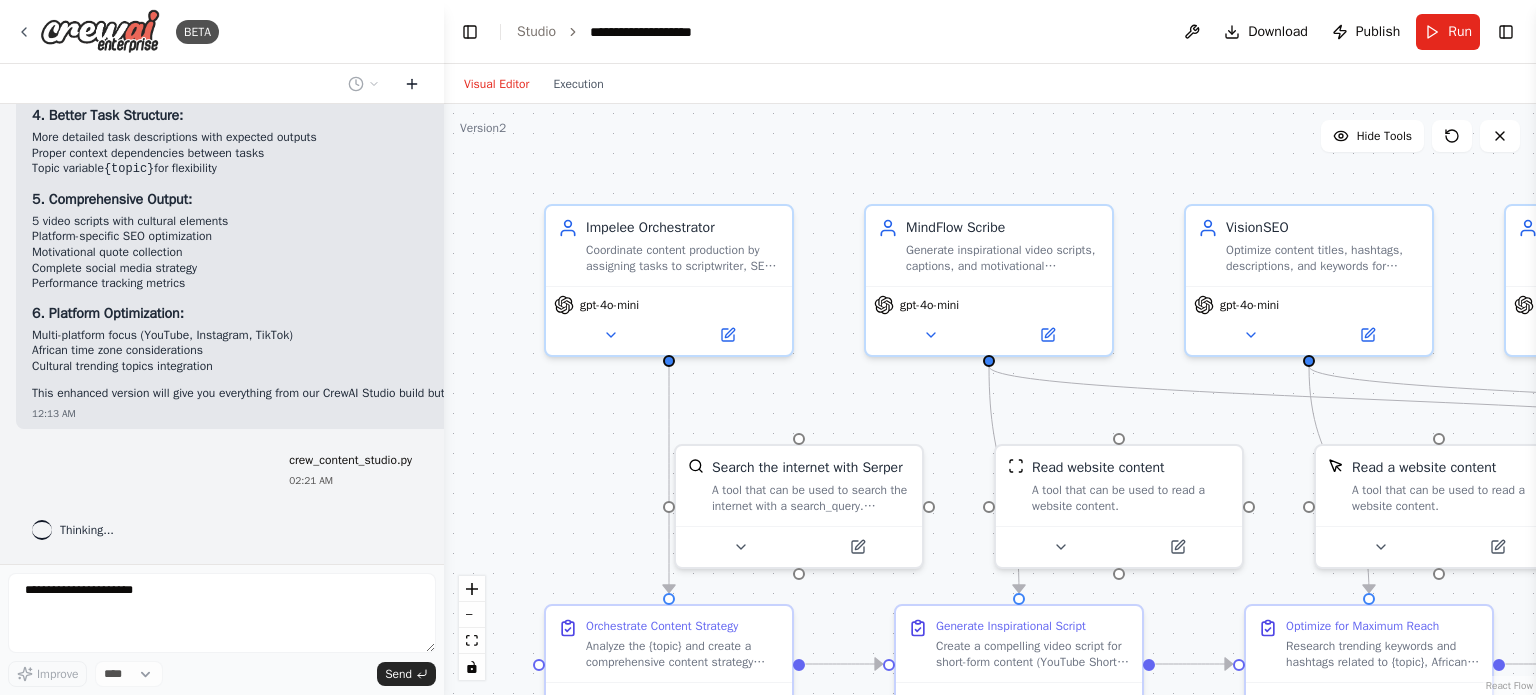 click at bounding box center (412, 84) 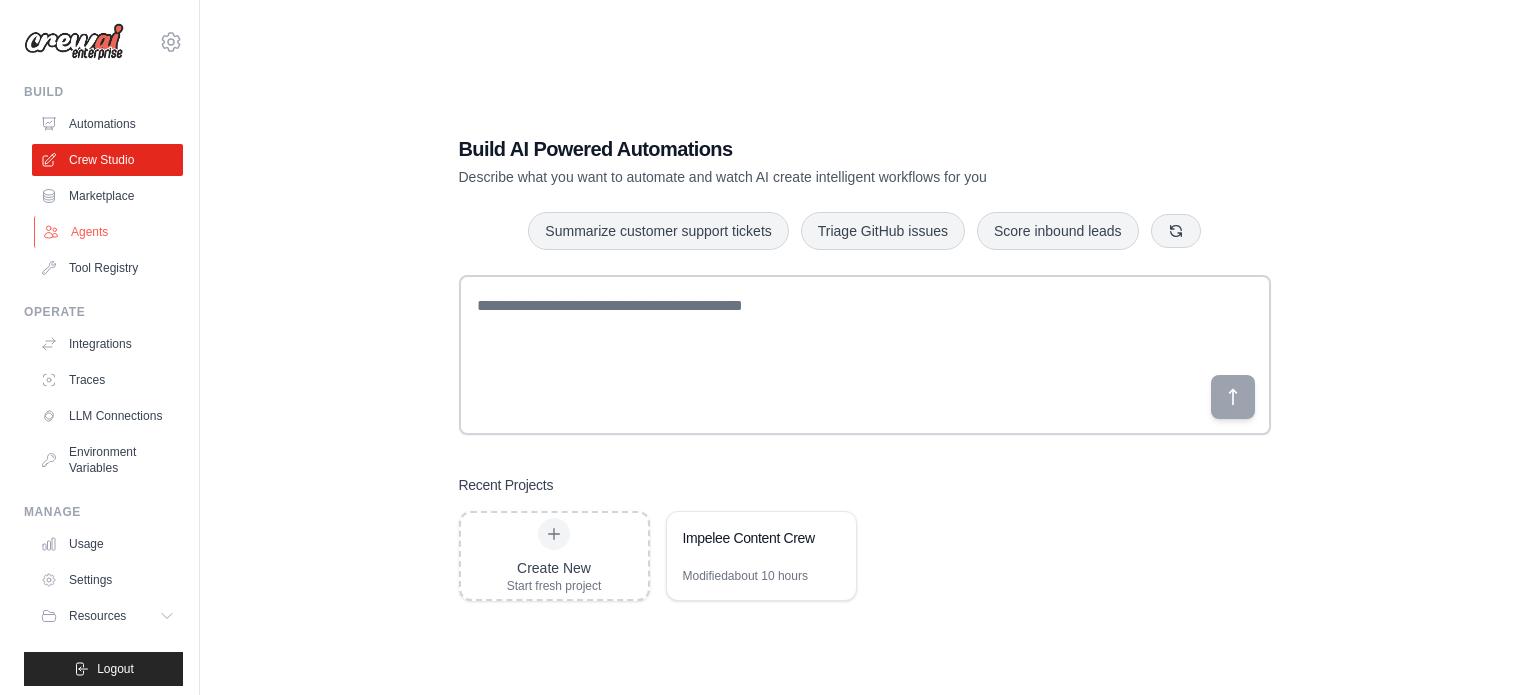 scroll, scrollTop: 0, scrollLeft: 0, axis: both 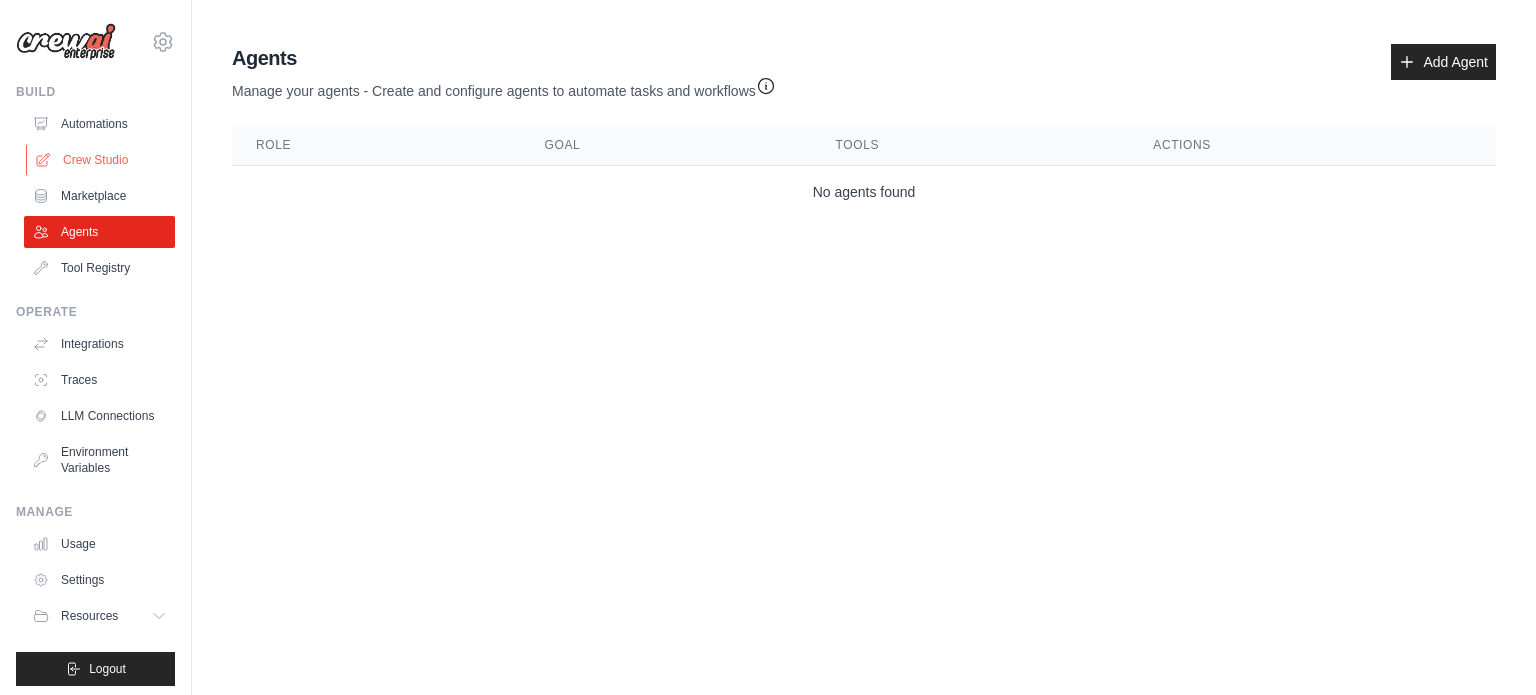 click on "Crew Studio" at bounding box center [101, 160] 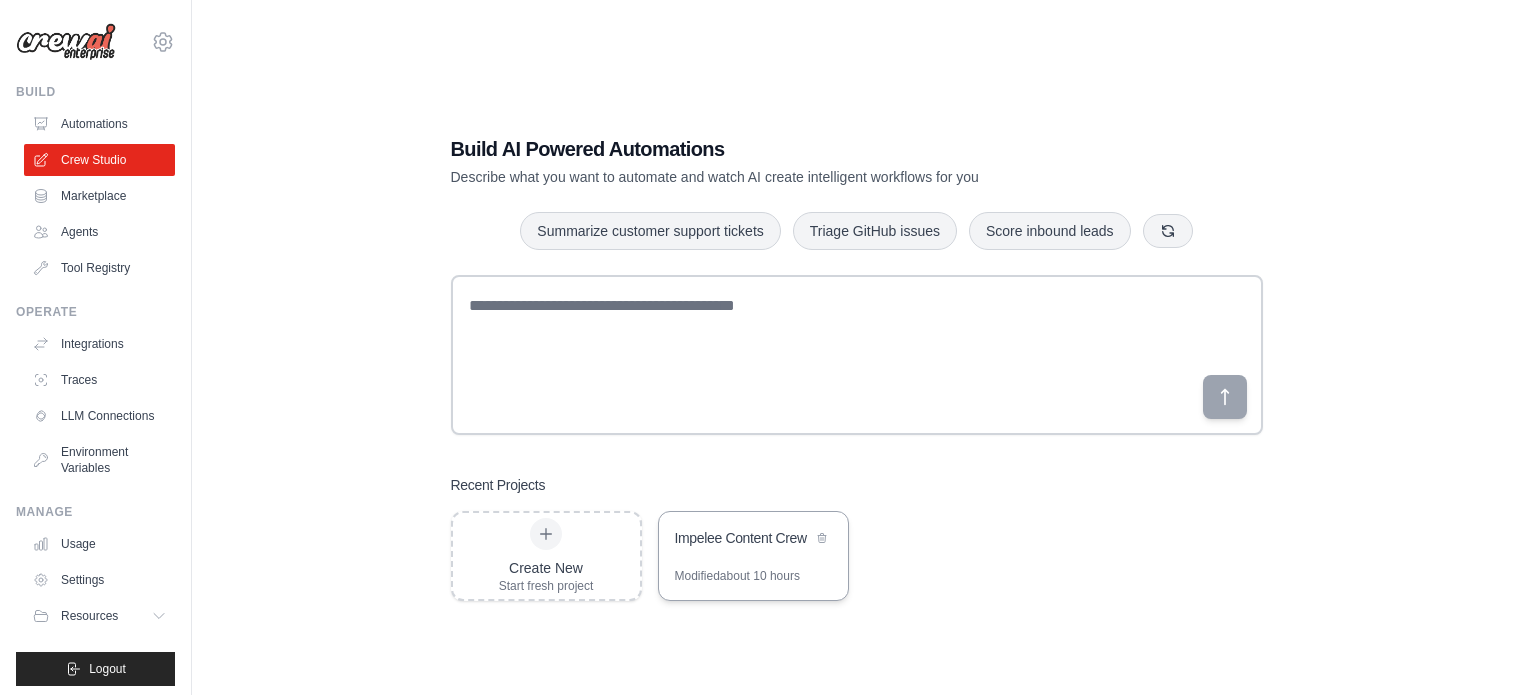 scroll, scrollTop: 0, scrollLeft: 0, axis: both 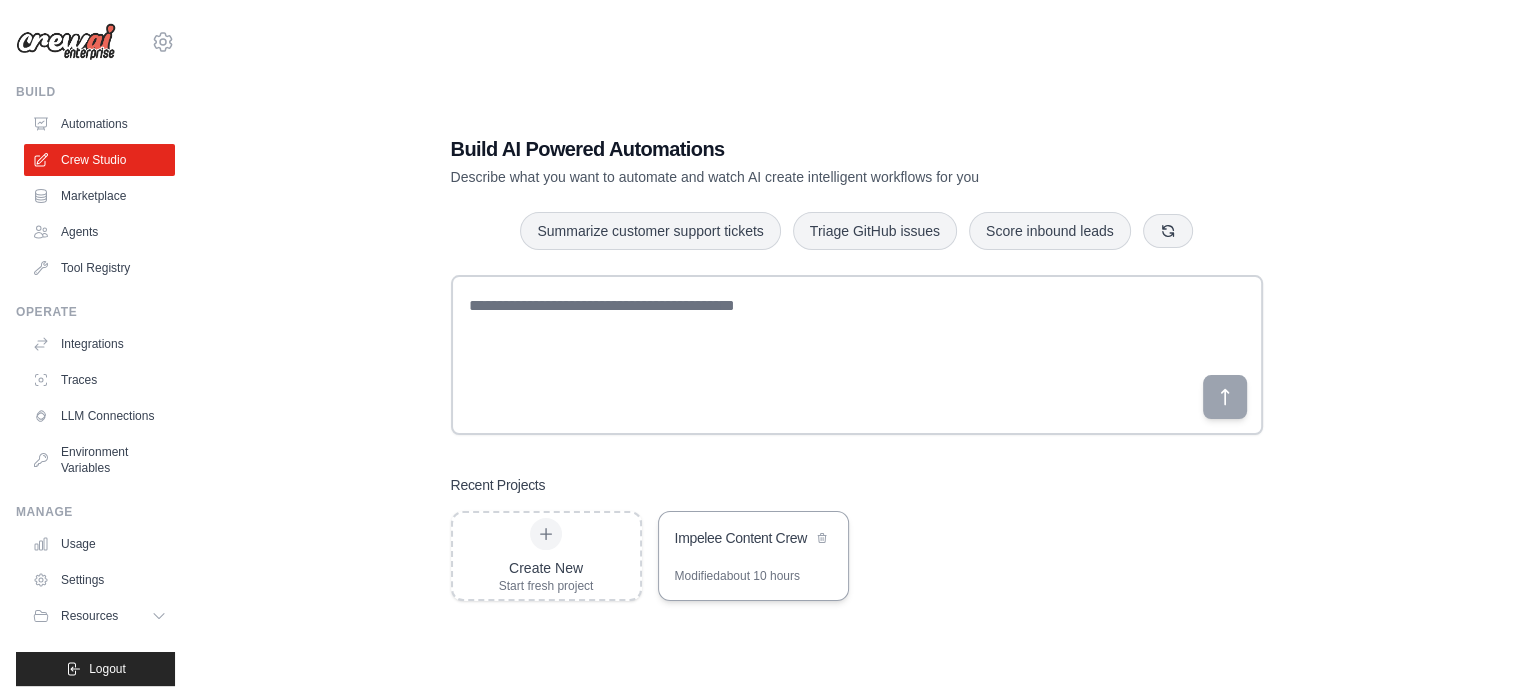 click on "Modified  about 10 hours" at bounding box center (737, 576) 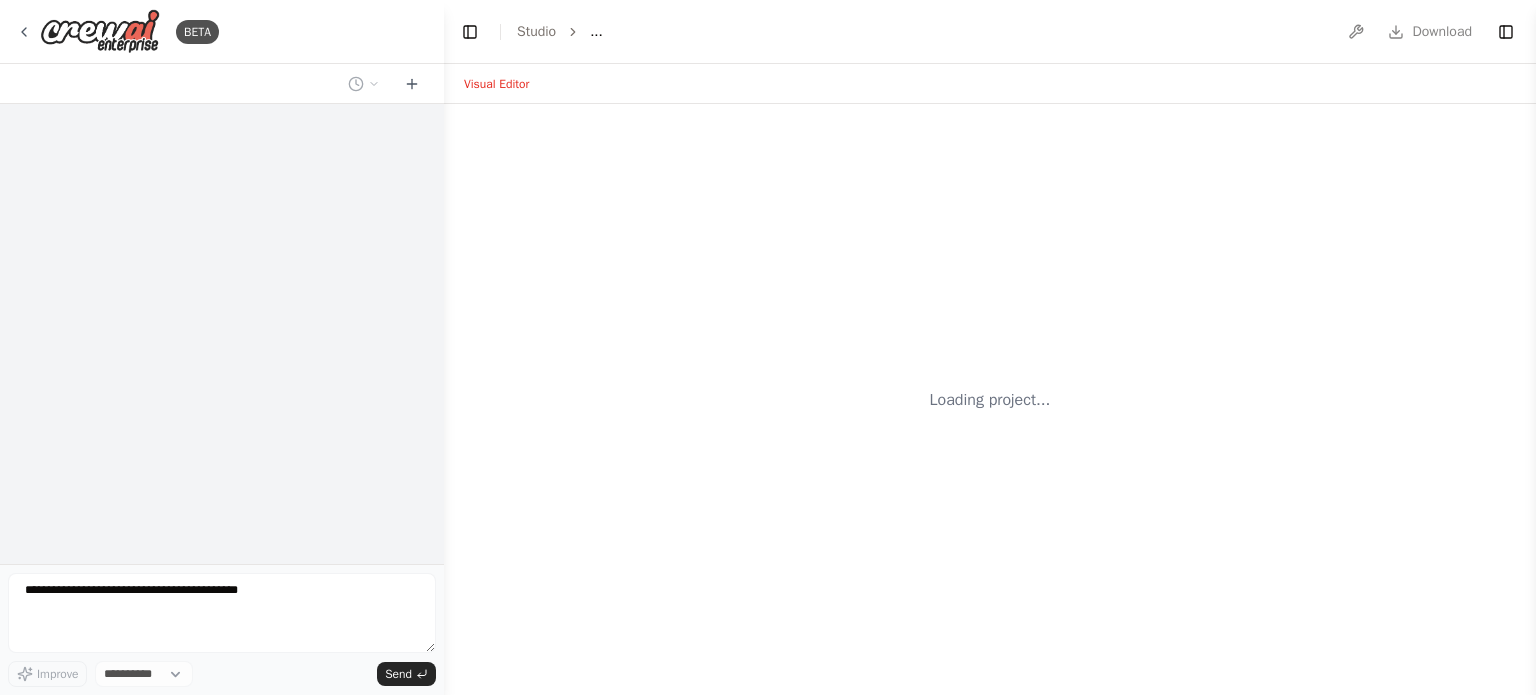 scroll, scrollTop: 0, scrollLeft: 0, axis: both 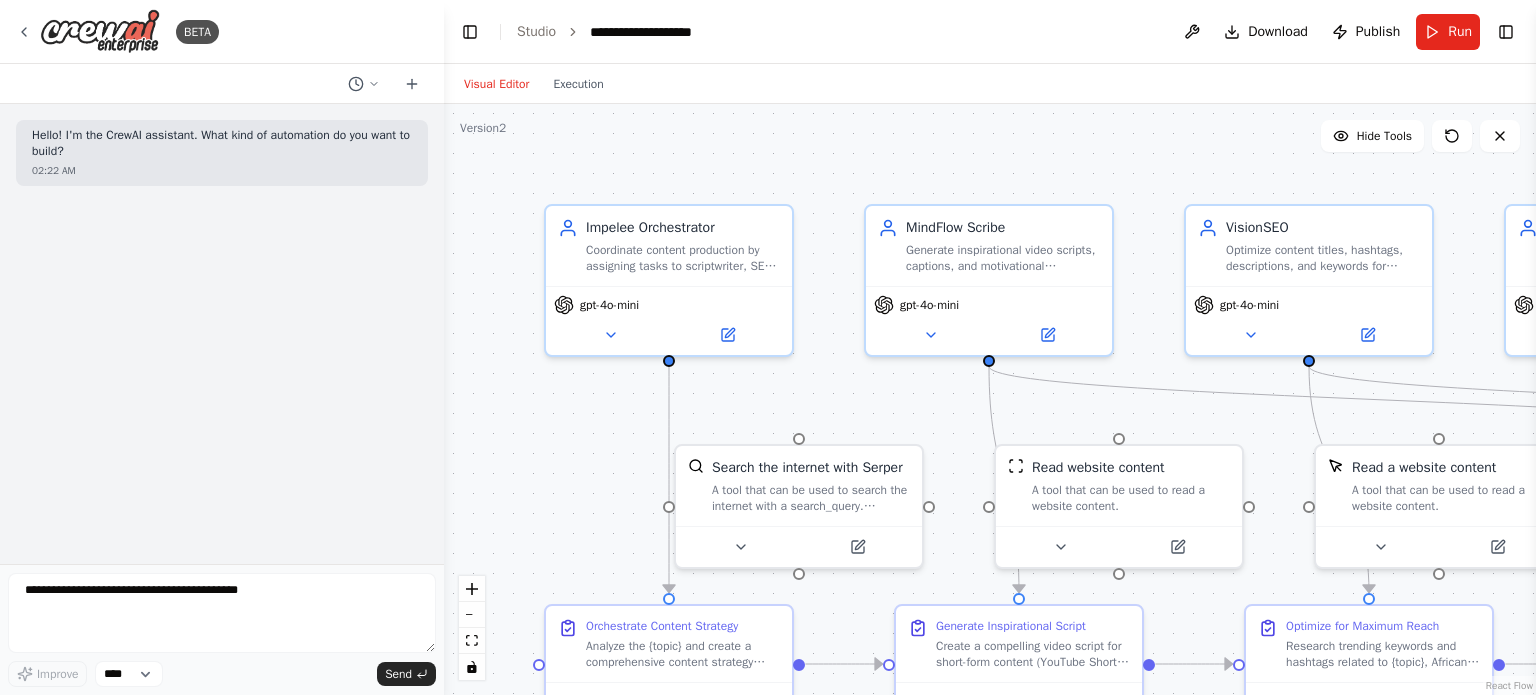 click on "Hello! I'm the CrewAI assistant. What kind of automation do you want to build?" at bounding box center [222, 143] 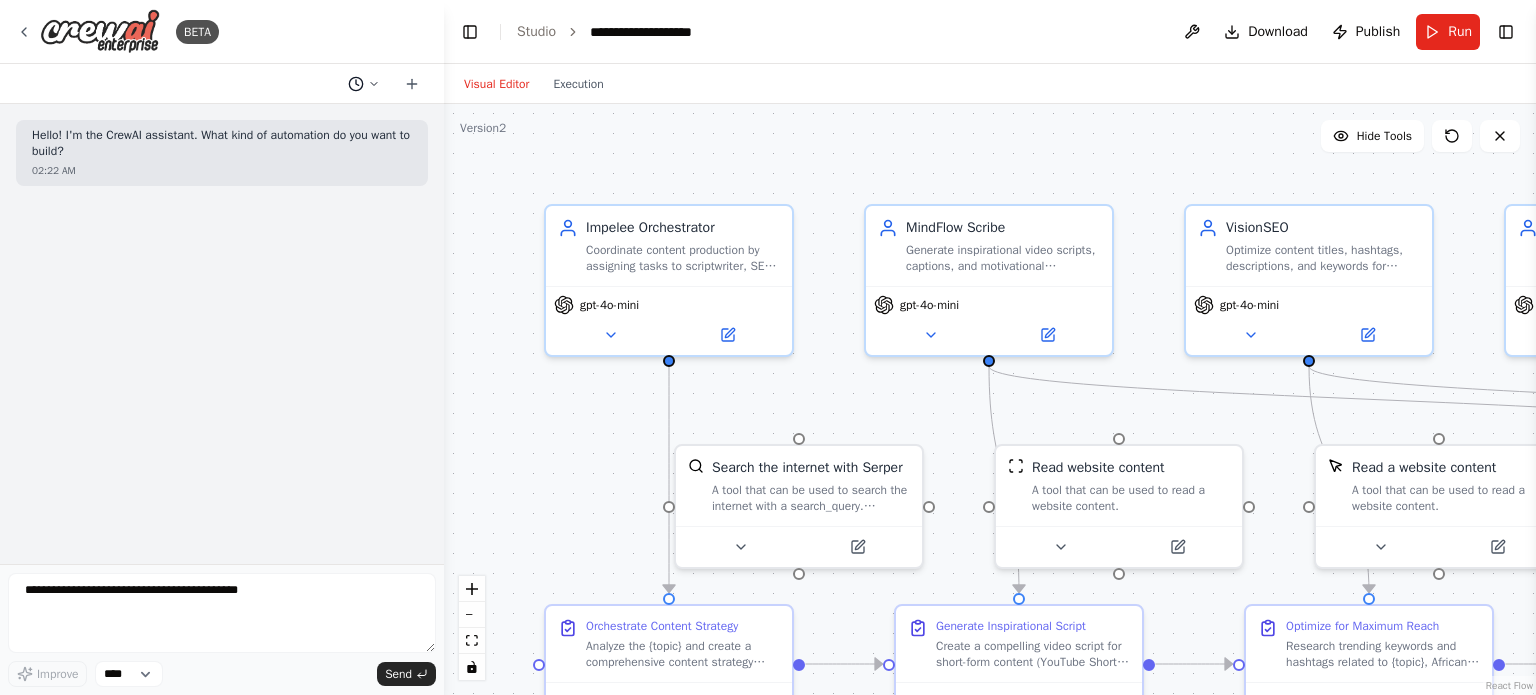 click 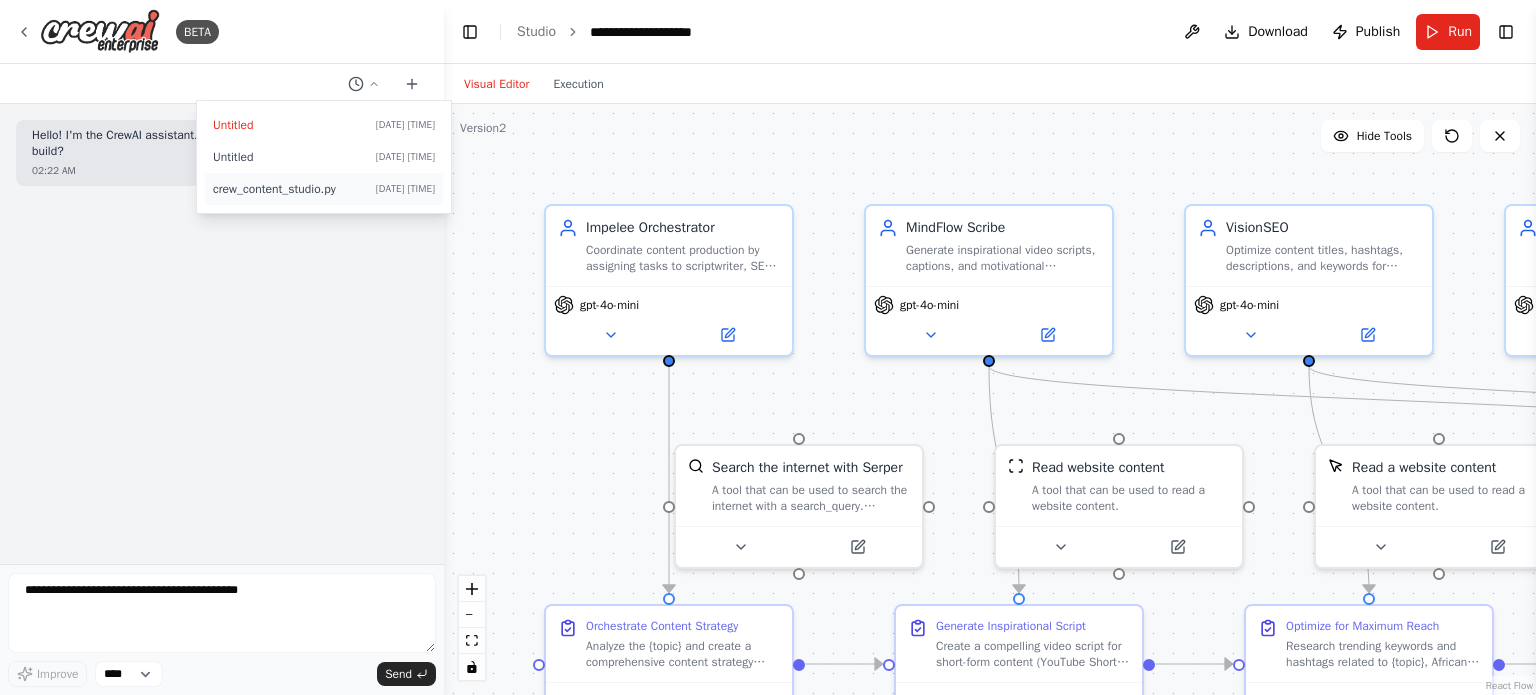 click on "crew_content_studio.py" at bounding box center (290, 189) 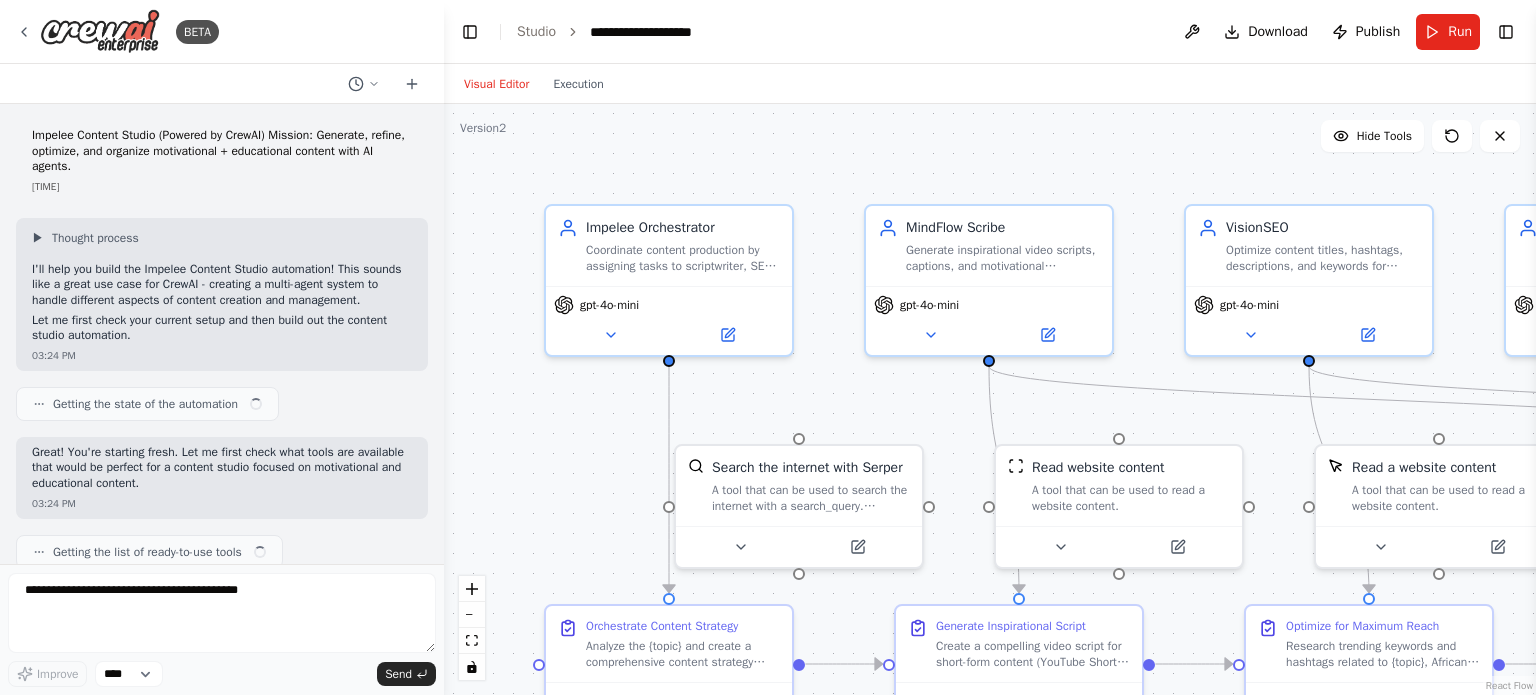 scroll, scrollTop: 20580, scrollLeft: 0, axis: vertical 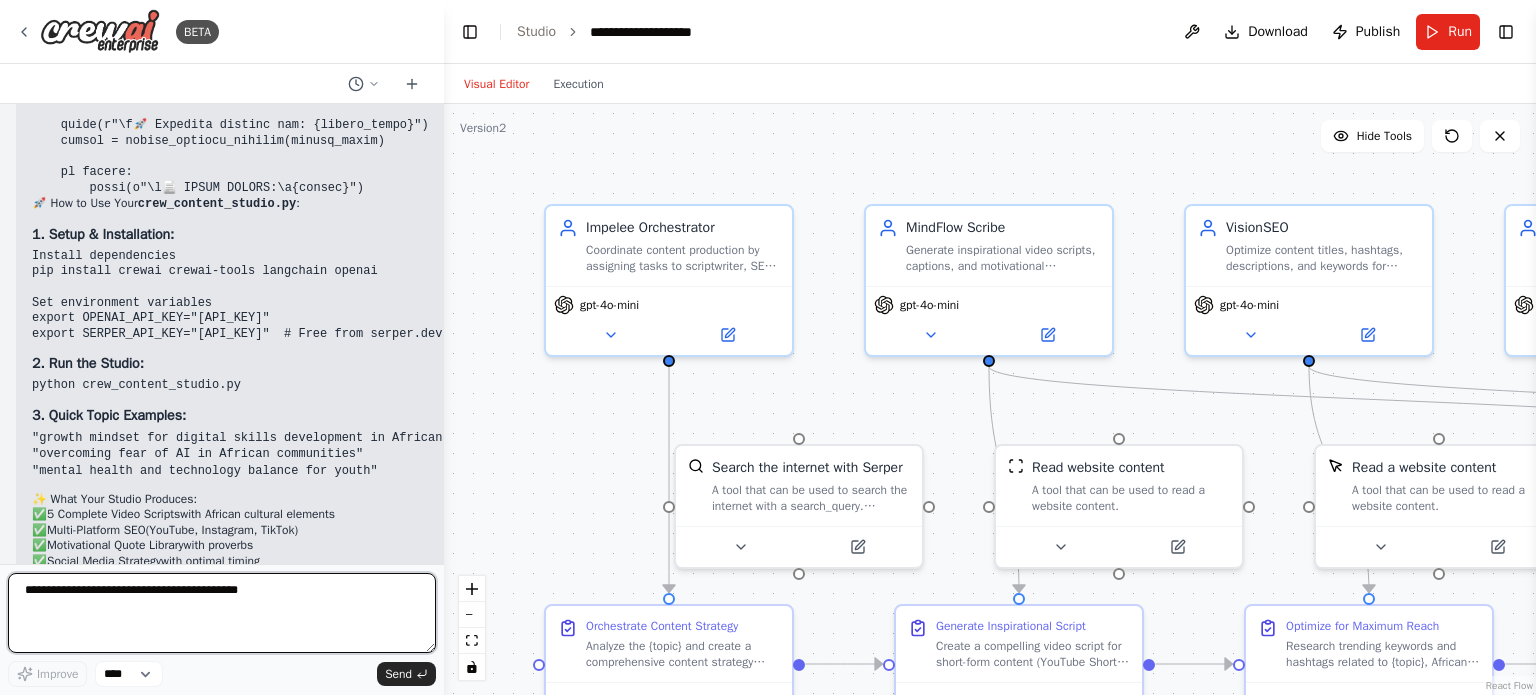 click at bounding box center (222, 613) 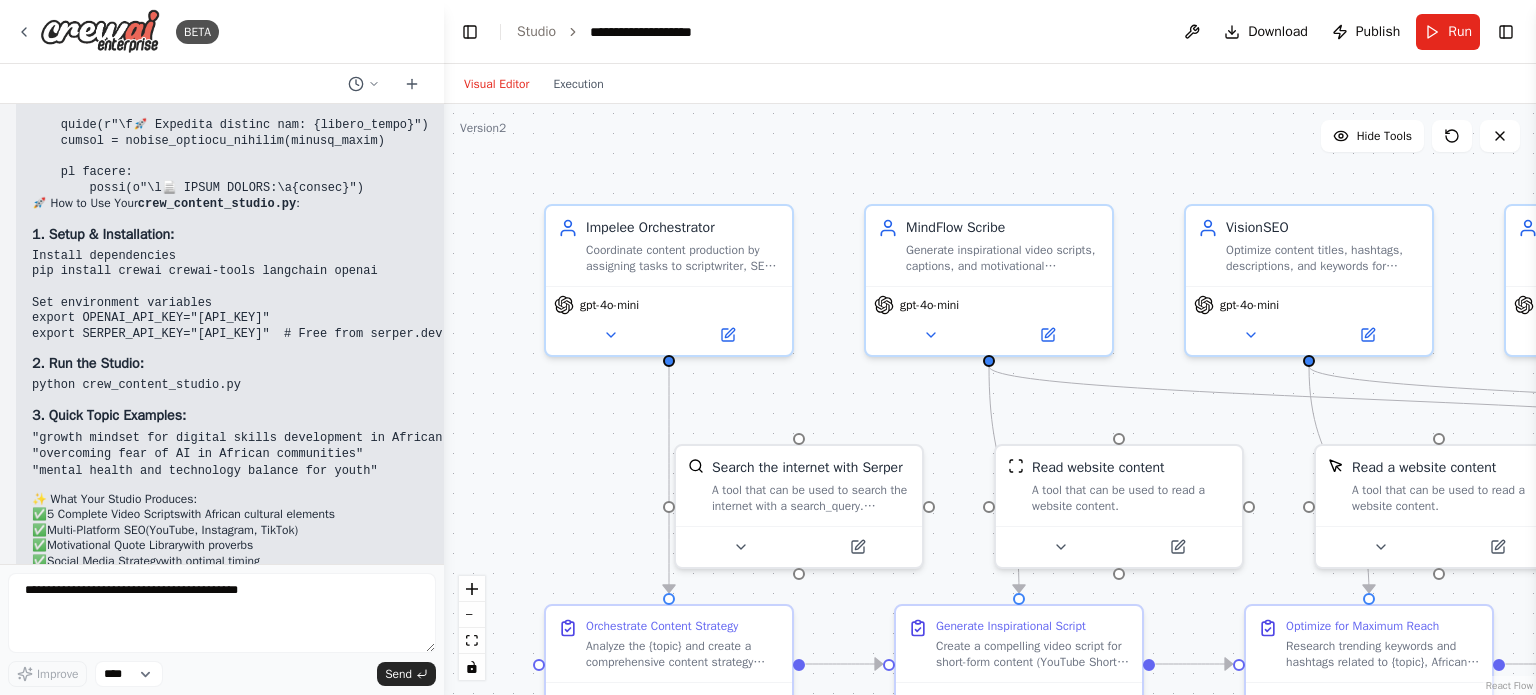 click on "BETA" at bounding box center (222, 32) 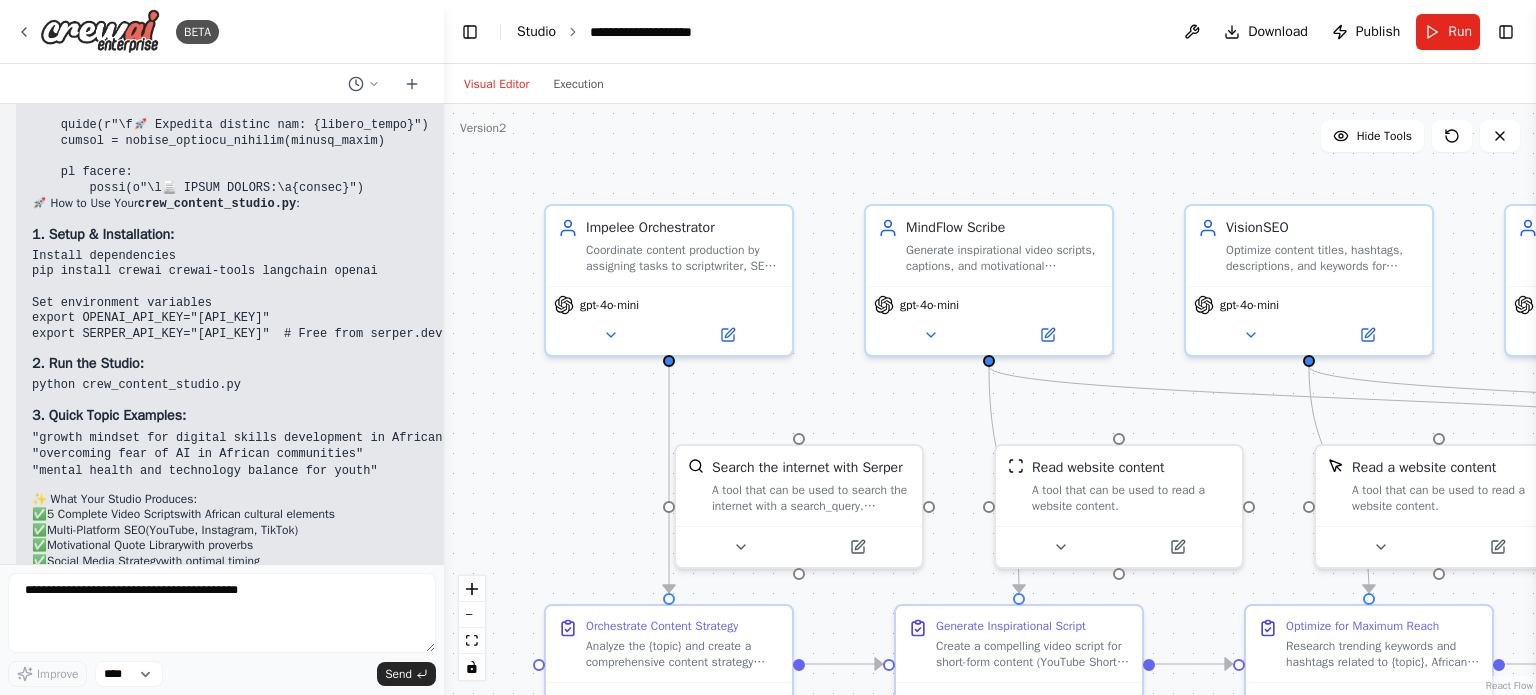 click on "Studio" at bounding box center (536, 31) 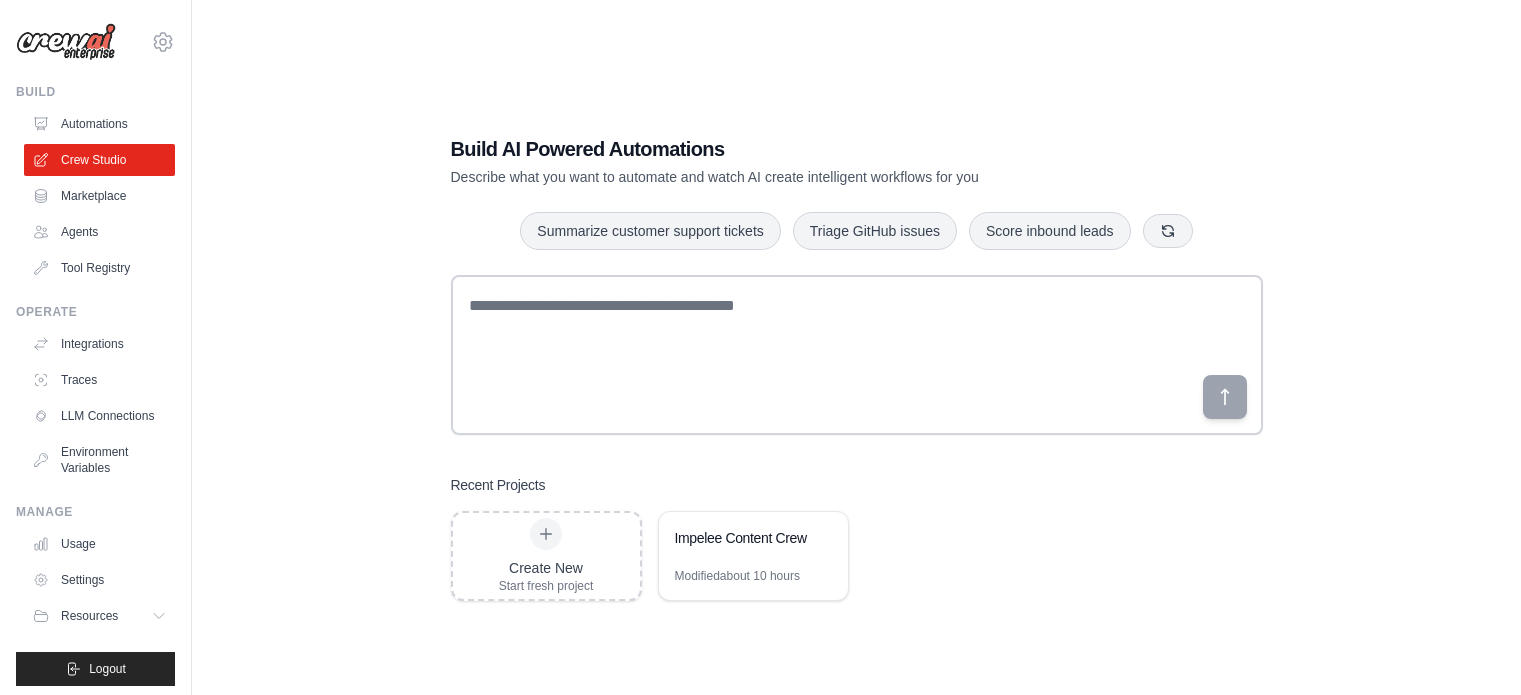 scroll, scrollTop: 0, scrollLeft: 0, axis: both 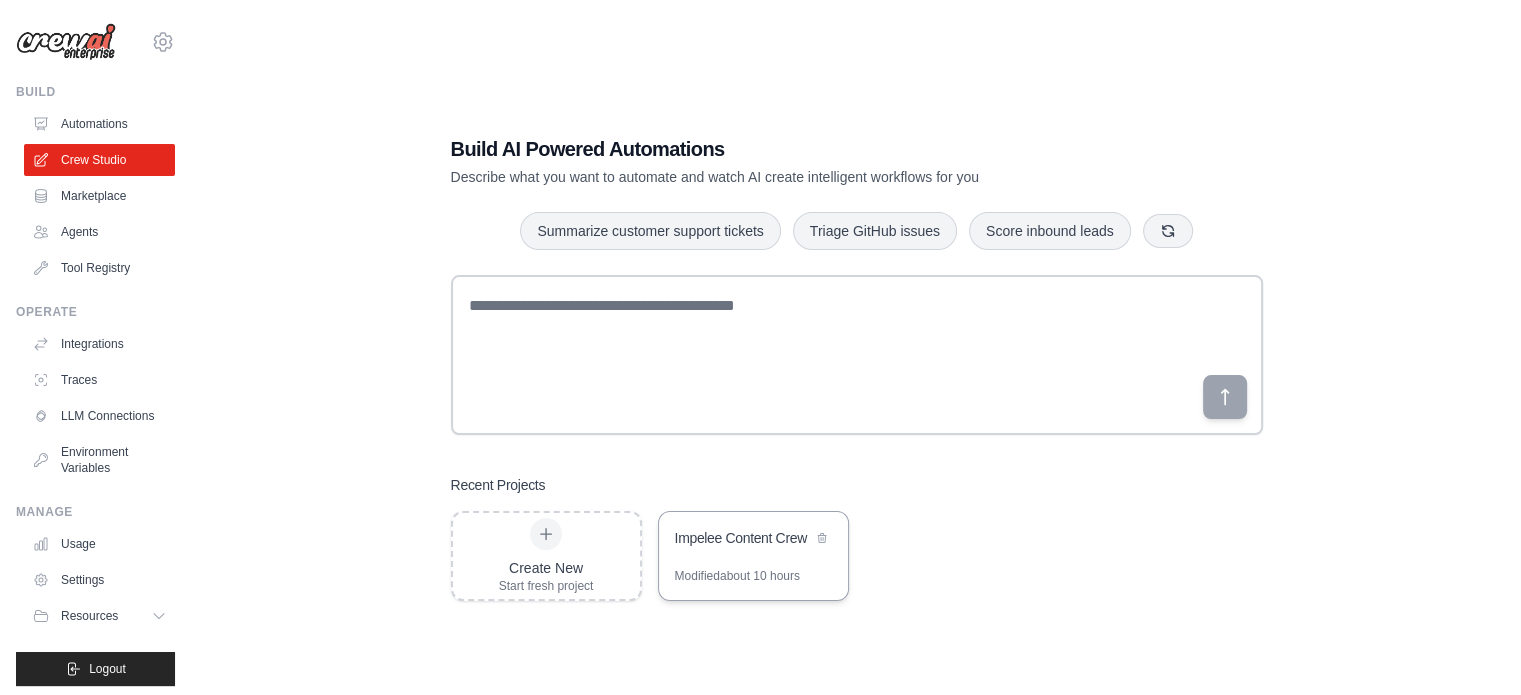 click on "Impelee Content Crew" at bounding box center [743, 538] 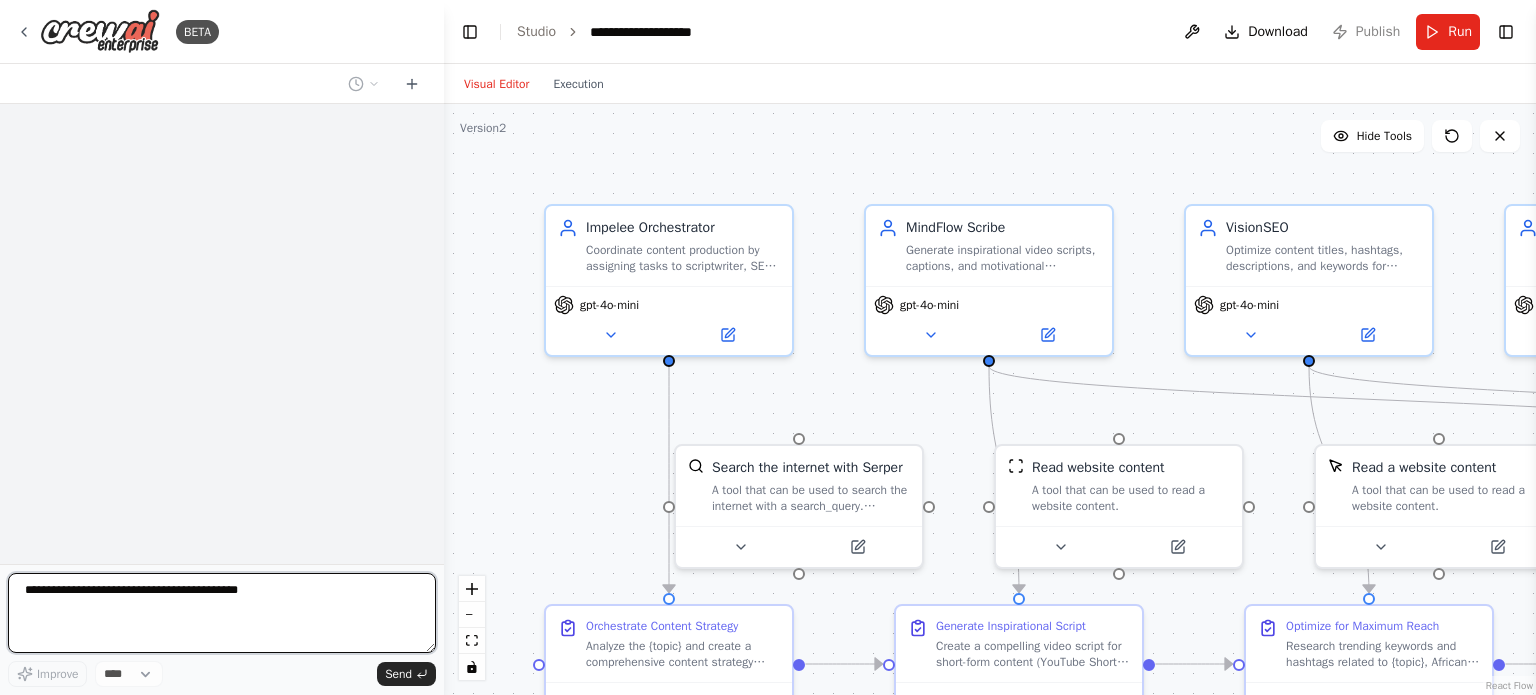 click at bounding box center (222, 613) 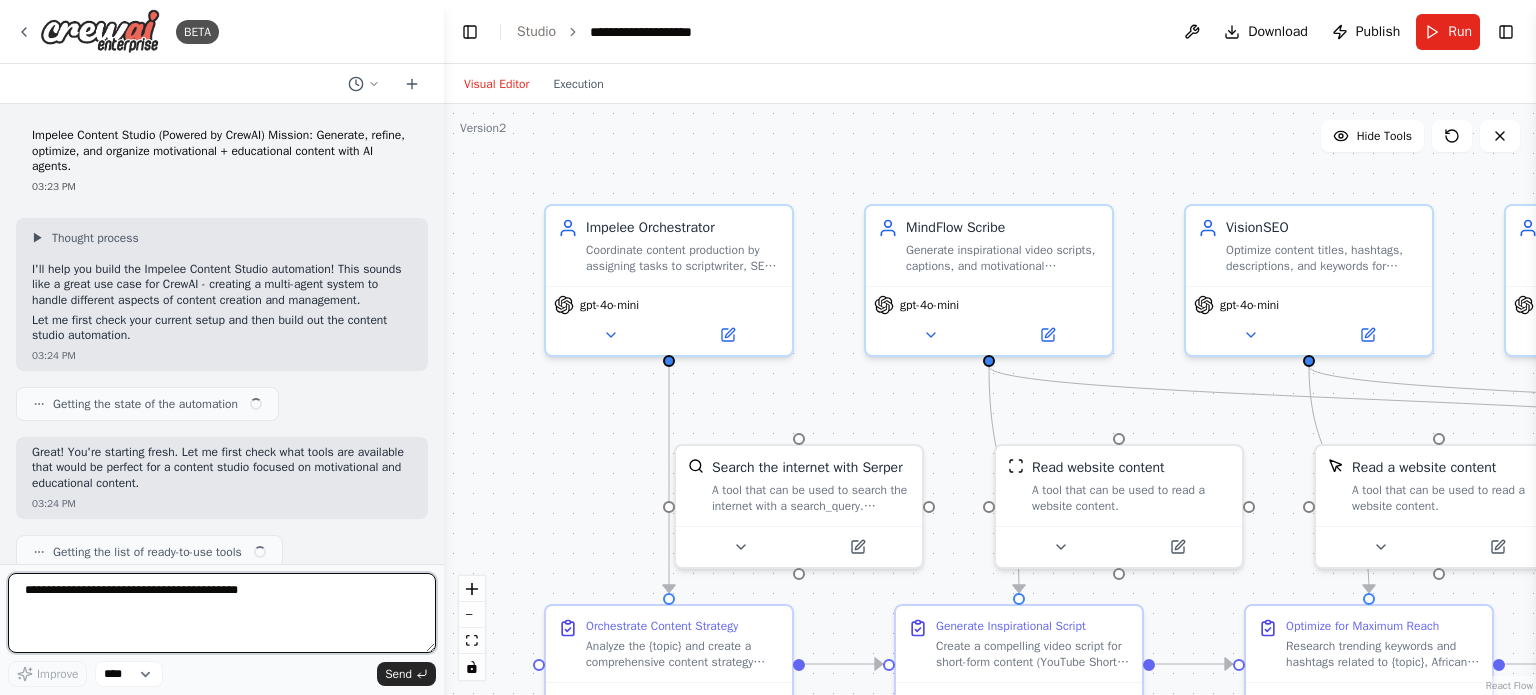 click at bounding box center [222, 613] 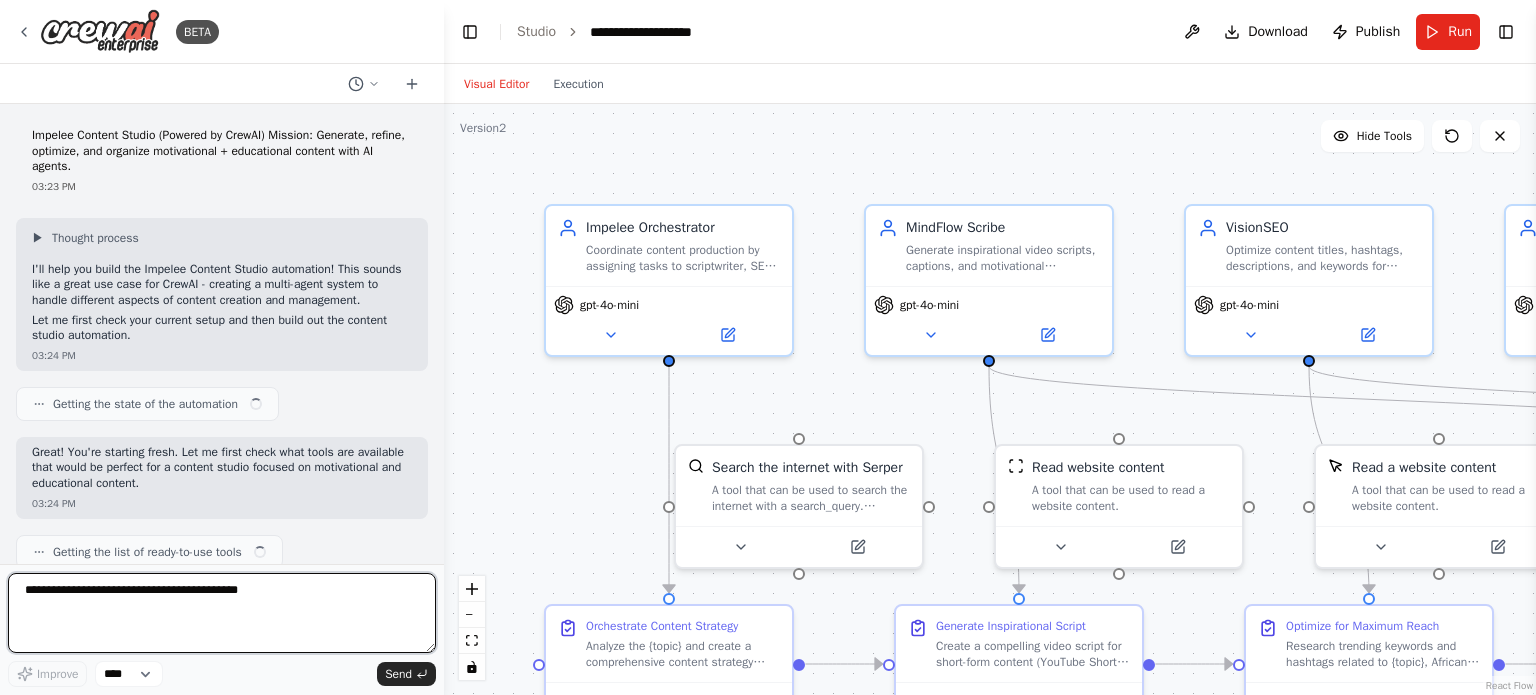 scroll, scrollTop: 0, scrollLeft: 0, axis: both 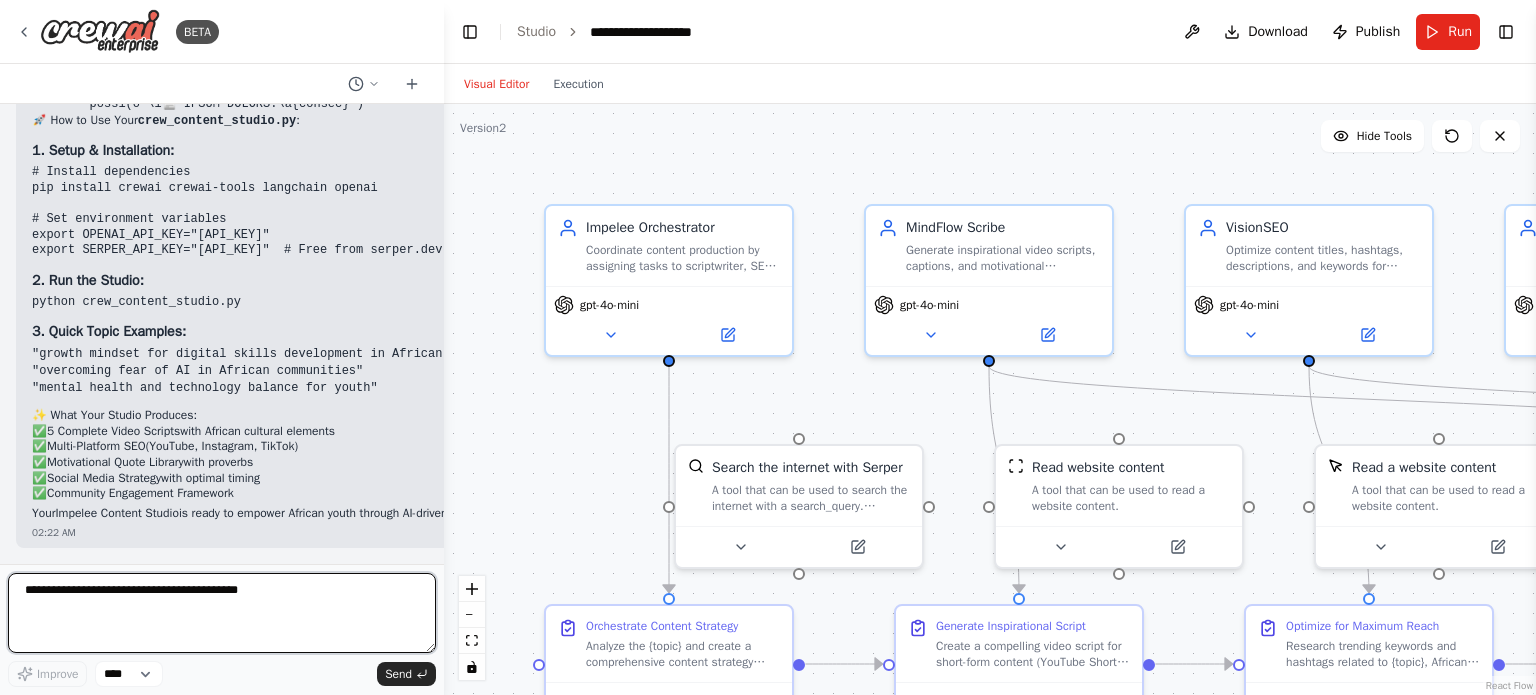 paste on "**********" 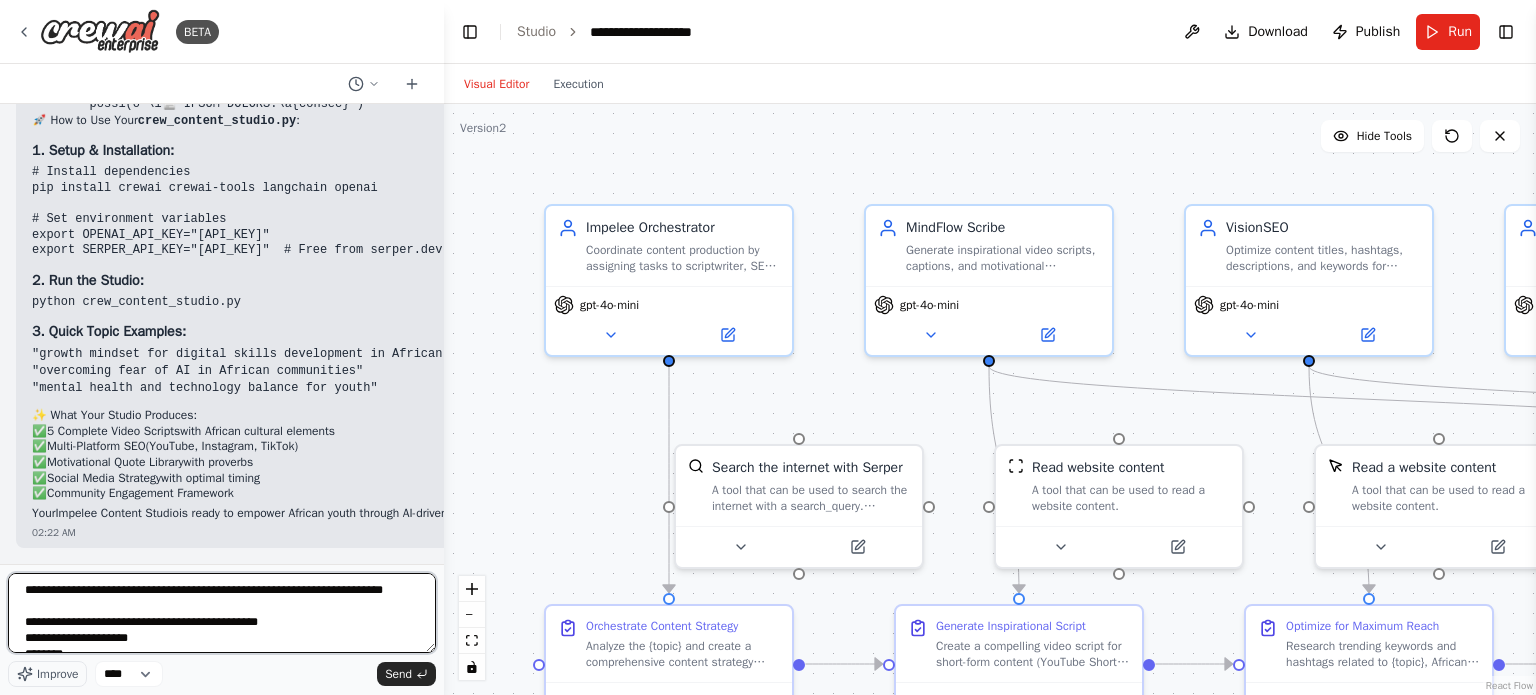 click on "**********" at bounding box center (222, 613) 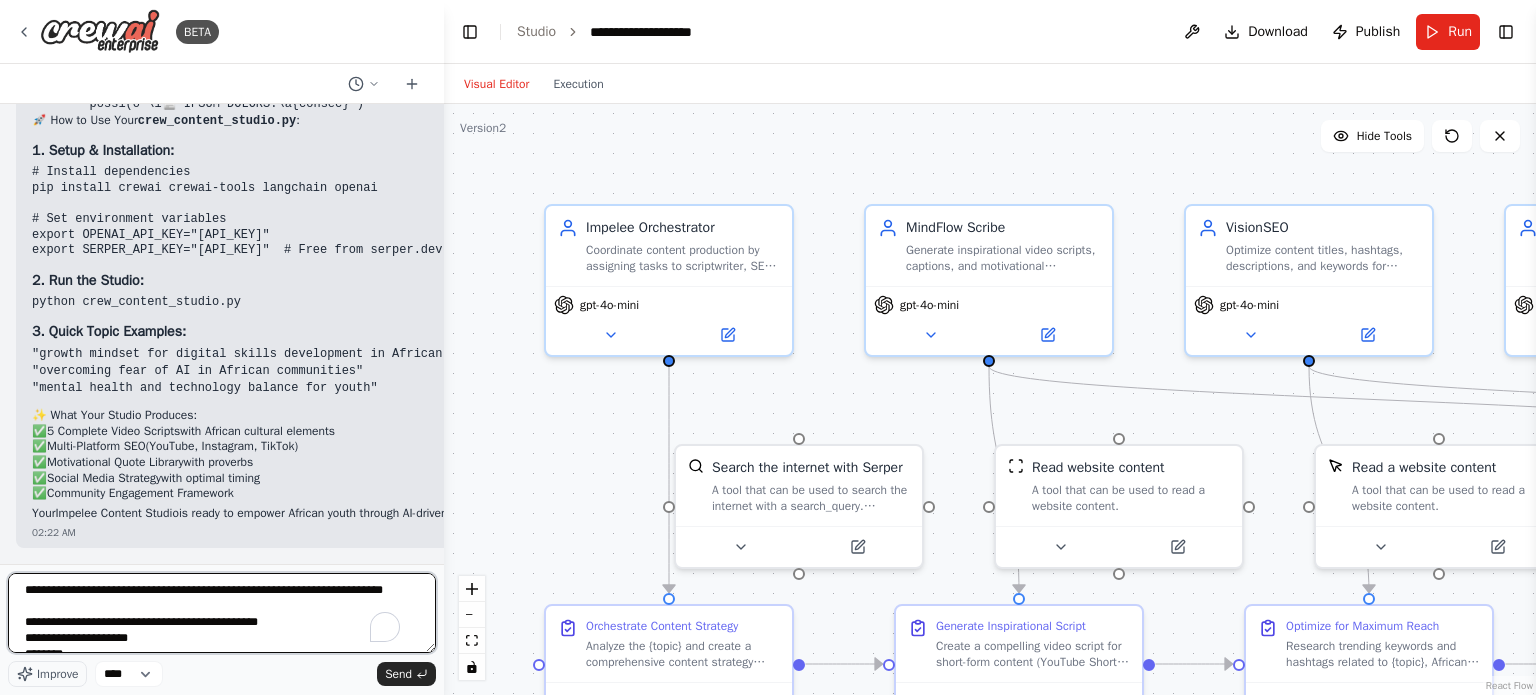 scroll, scrollTop: 169, scrollLeft: 0, axis: vertical 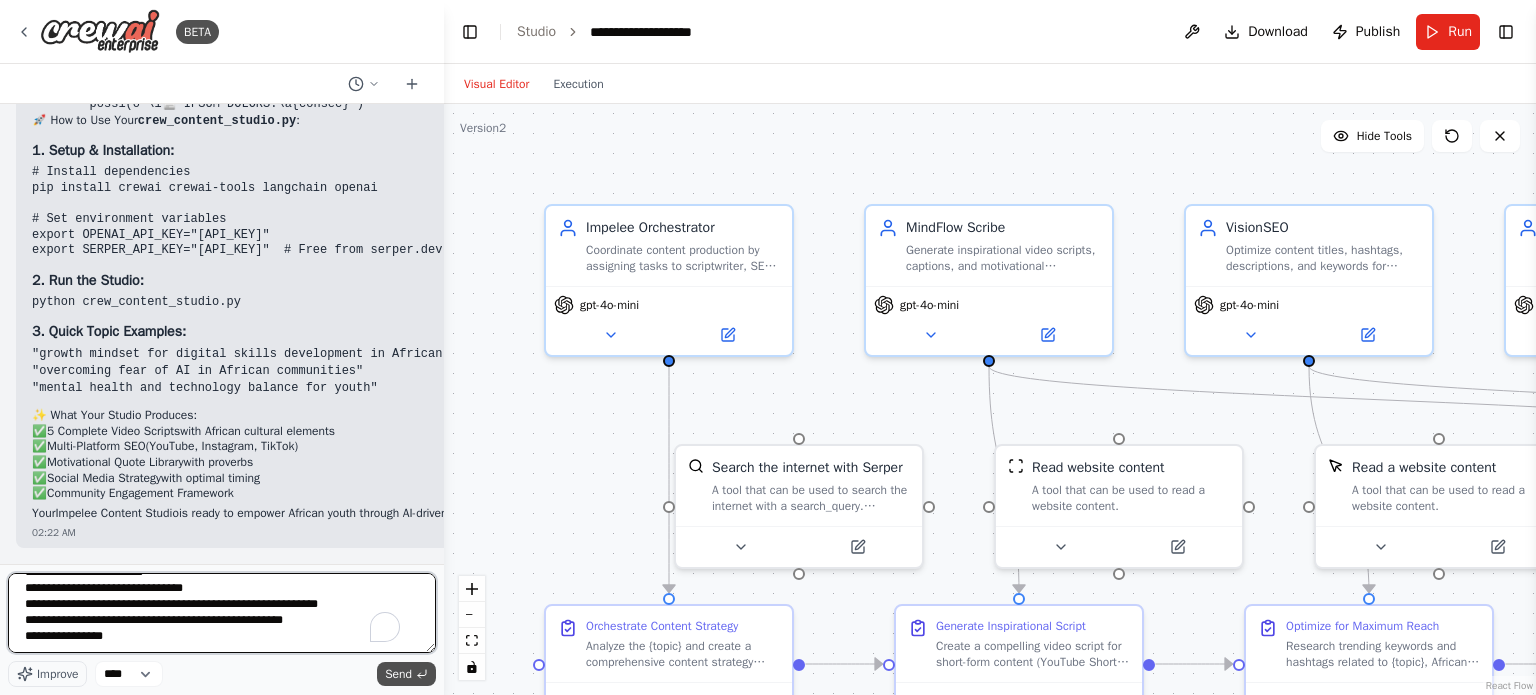 type on "**********" 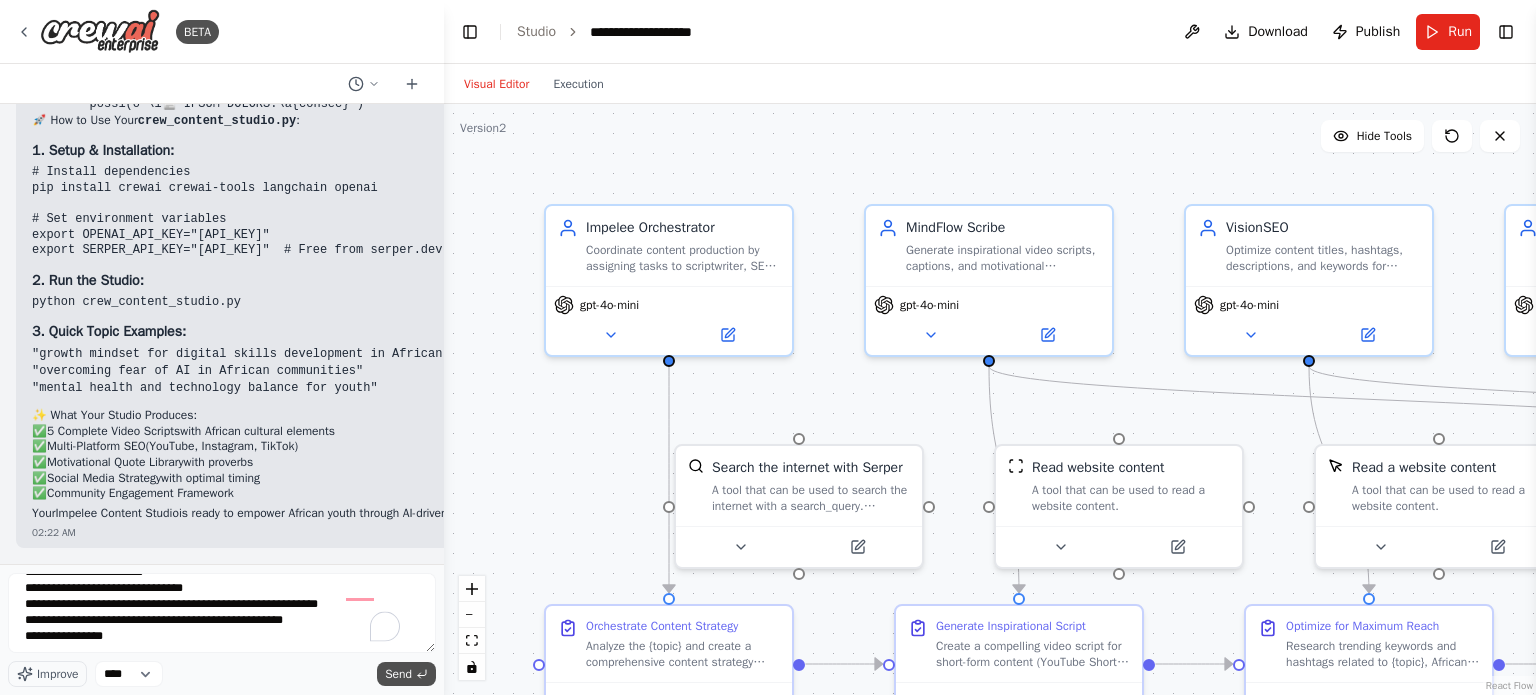 click on "Send" at bounding box center (398, 674) 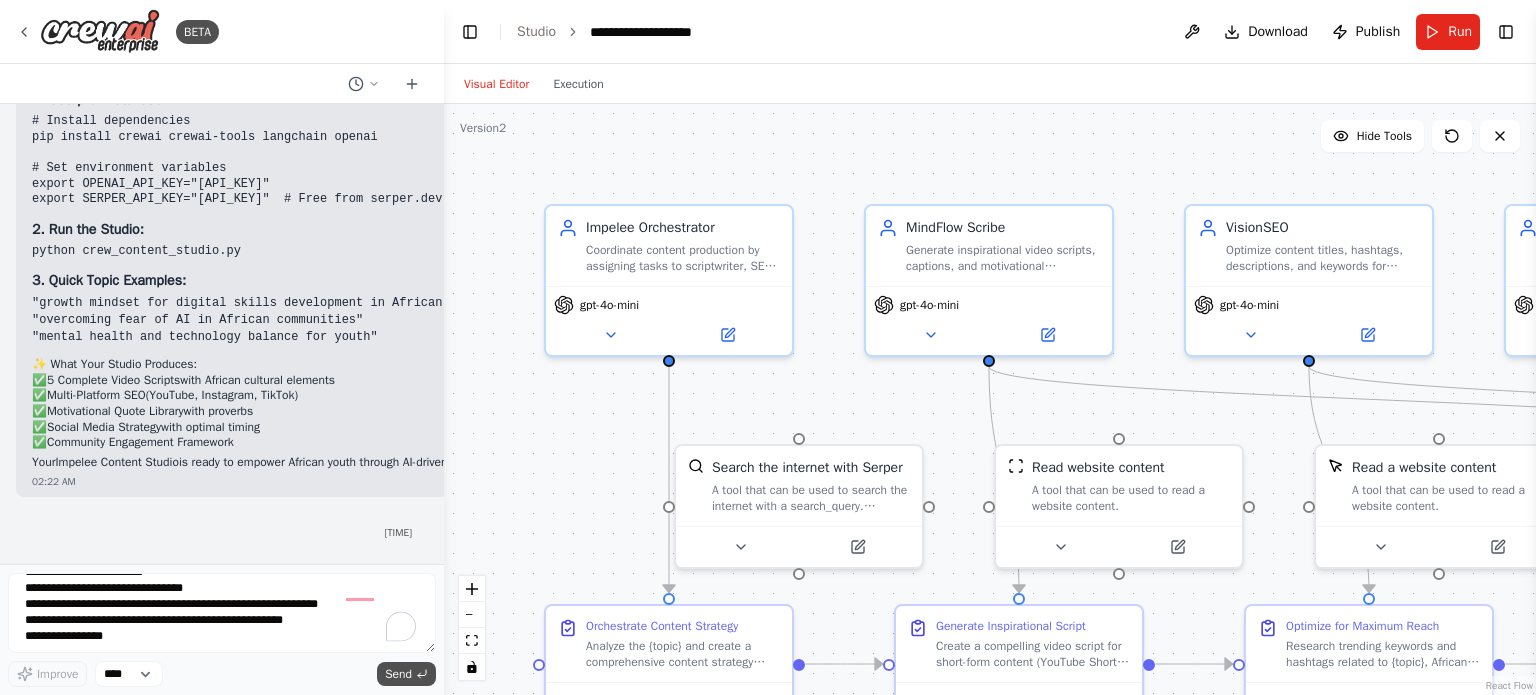 scroll, scrollTop: 0, scrollLeft: 0, axis: both 